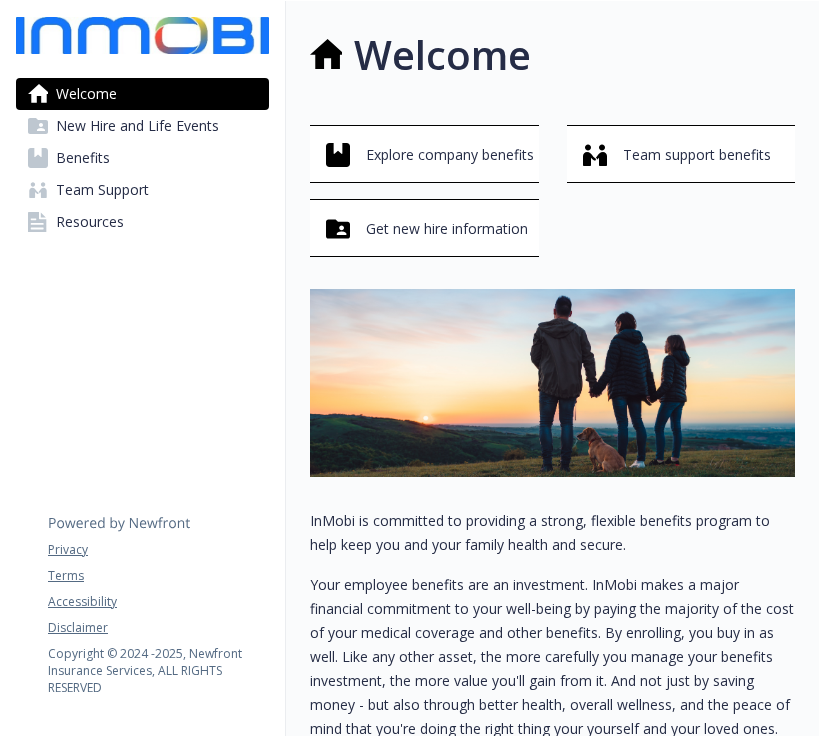 scroll, scrollTop: 0, scrollLeft: 0, axis: both 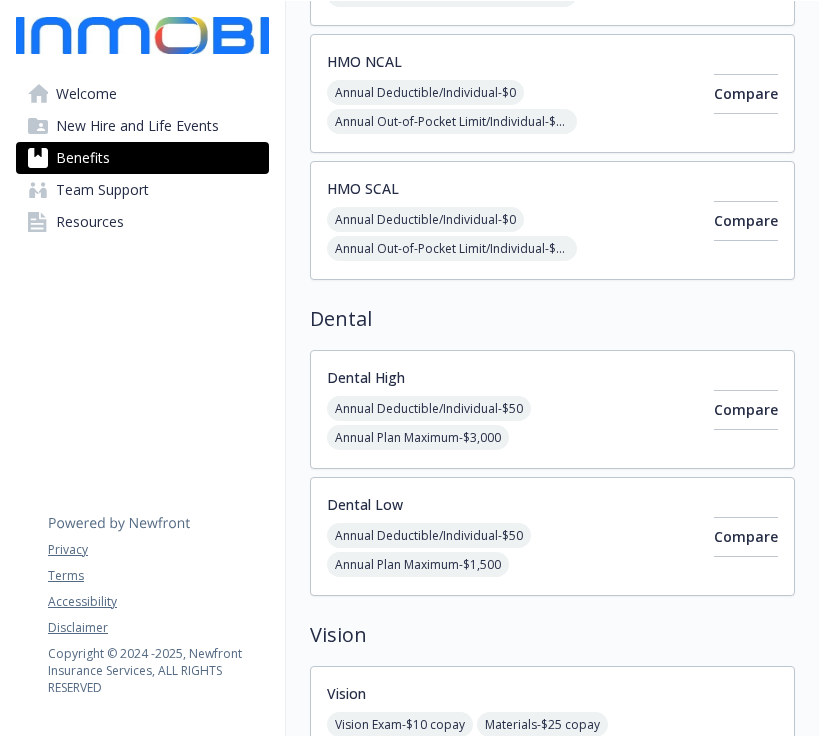 click on "New Hire and Life Events" at bounding box center (137, 126) 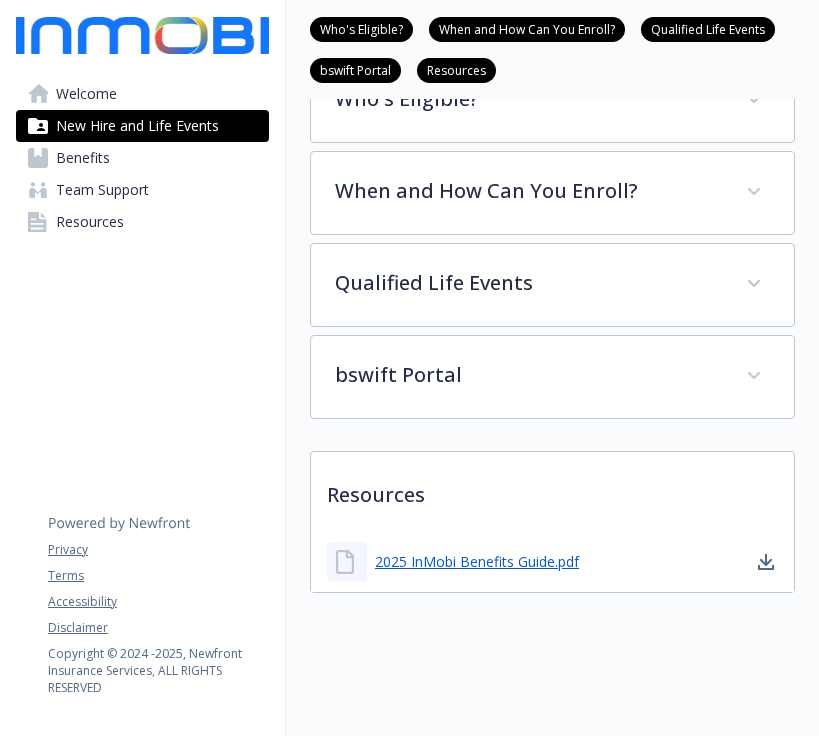 click on "Benefits" at bounding box center (142, 158) 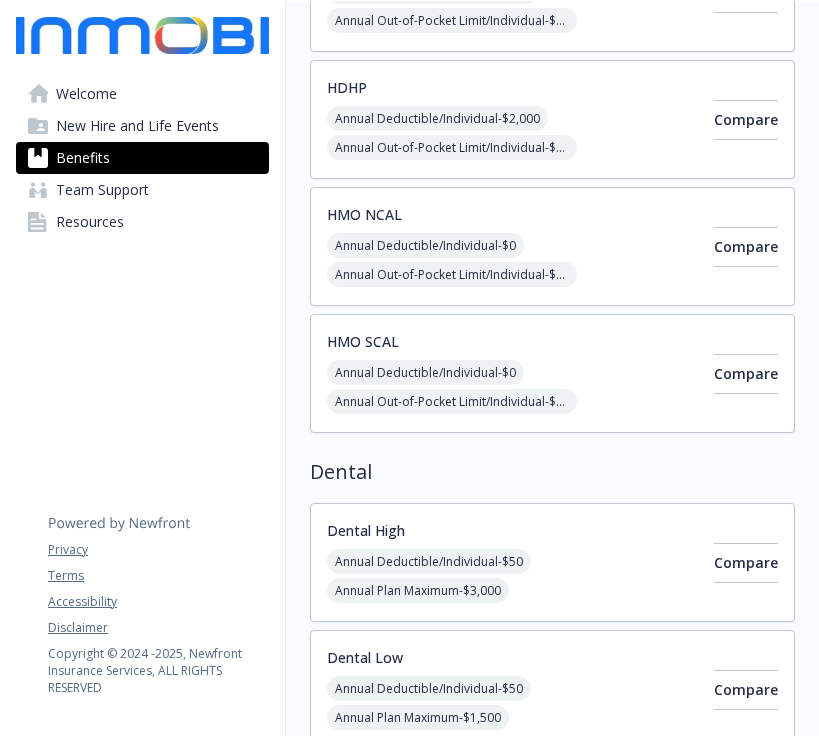 click on "Team Support" at bounding box center [142, 190] 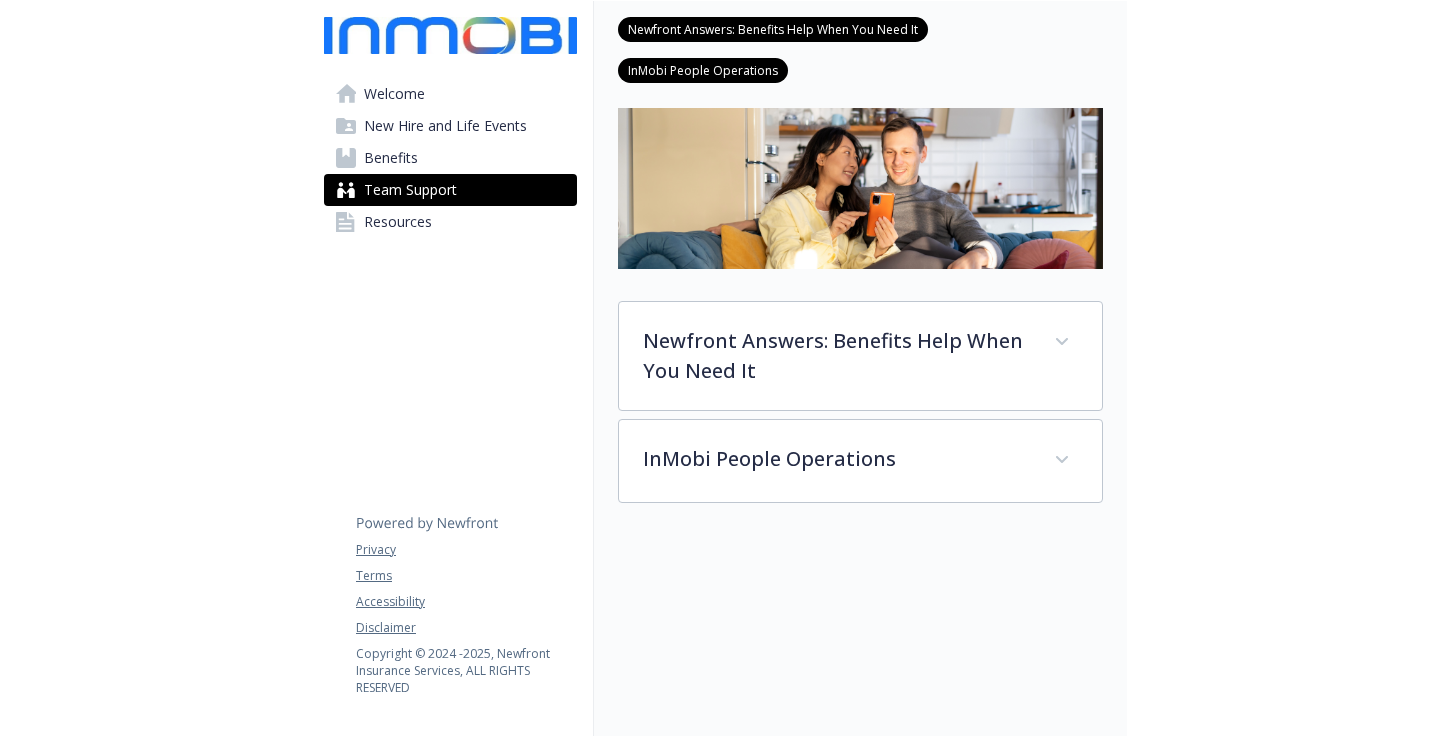 scroll, scrollTop: 260, scrollLeft: 0, axis: vertical 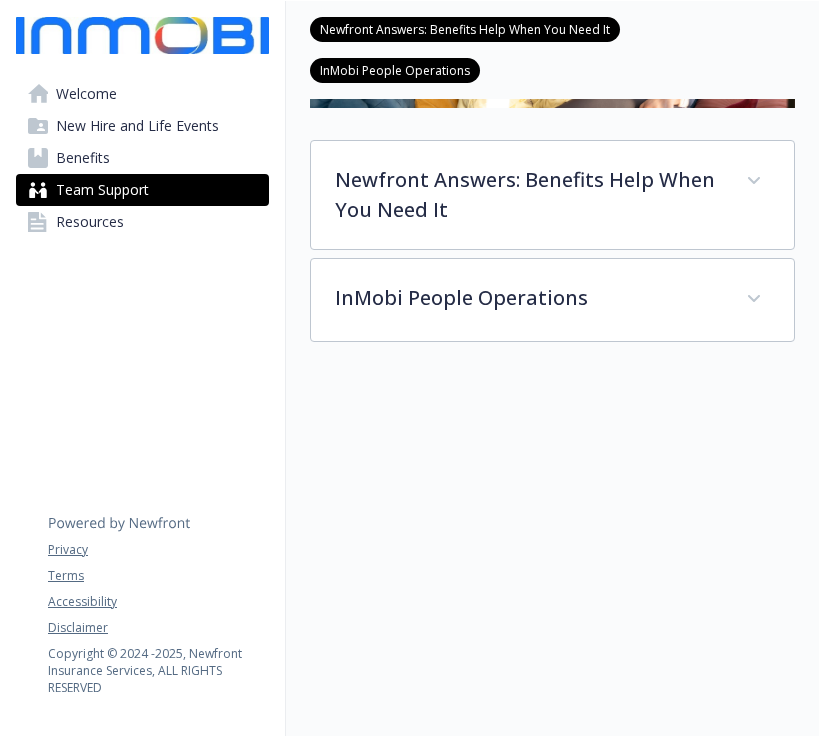 click on "Benefits" at bounding box center (142, 158) 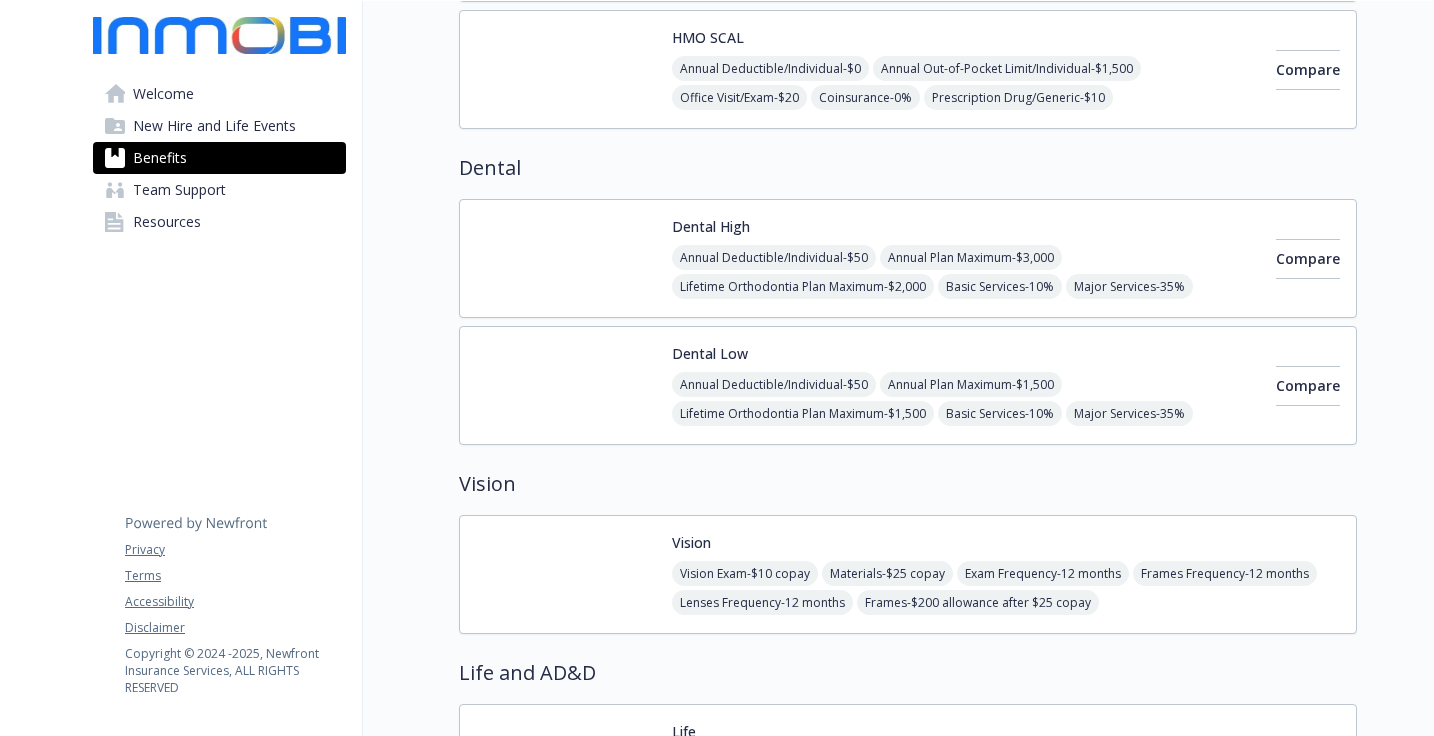scroll, scrollTop: 689, scrollLeft: 0, axis: vertical 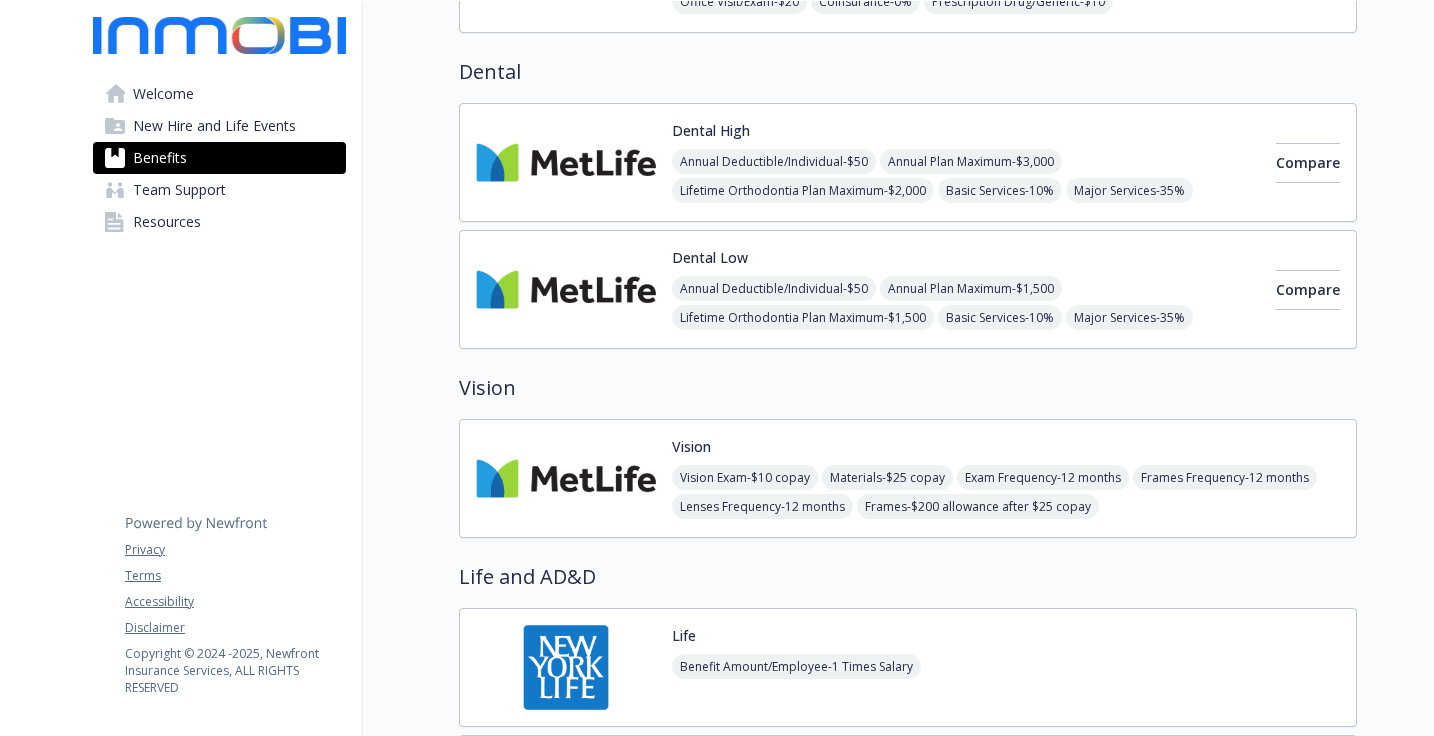 click at bounding box center [566, 162] 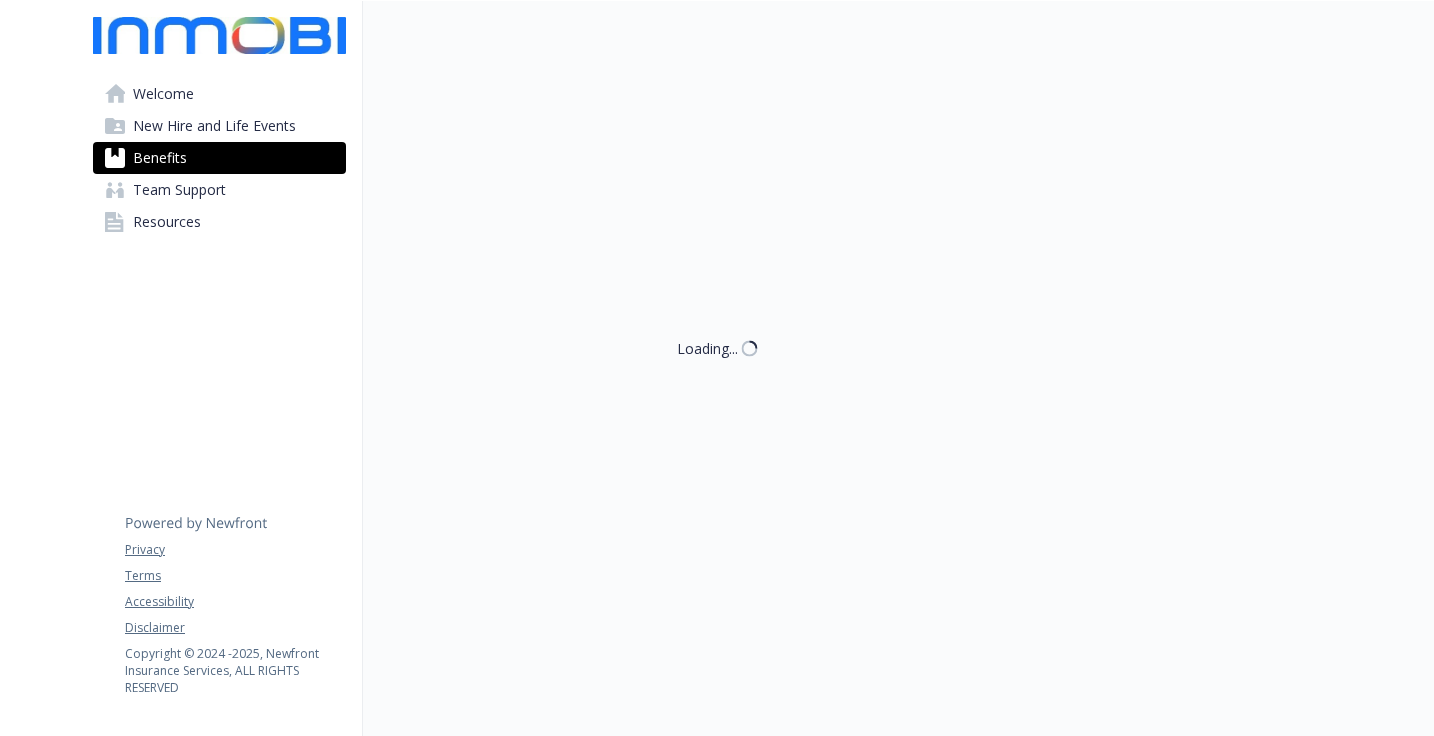 scroll, scrollTop: 689, scrollLeft: 0, axis: vertical 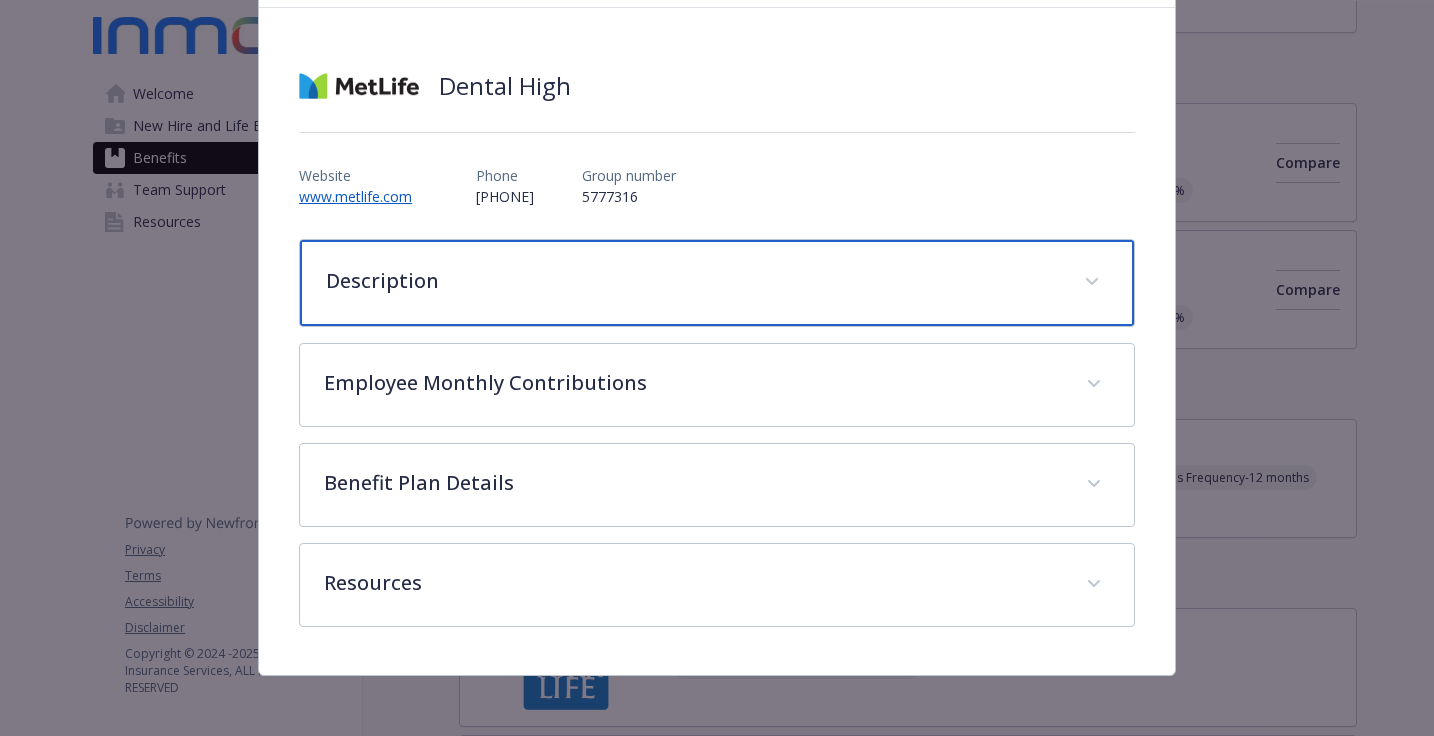 click on "Description" at bounding box center [717, 283] 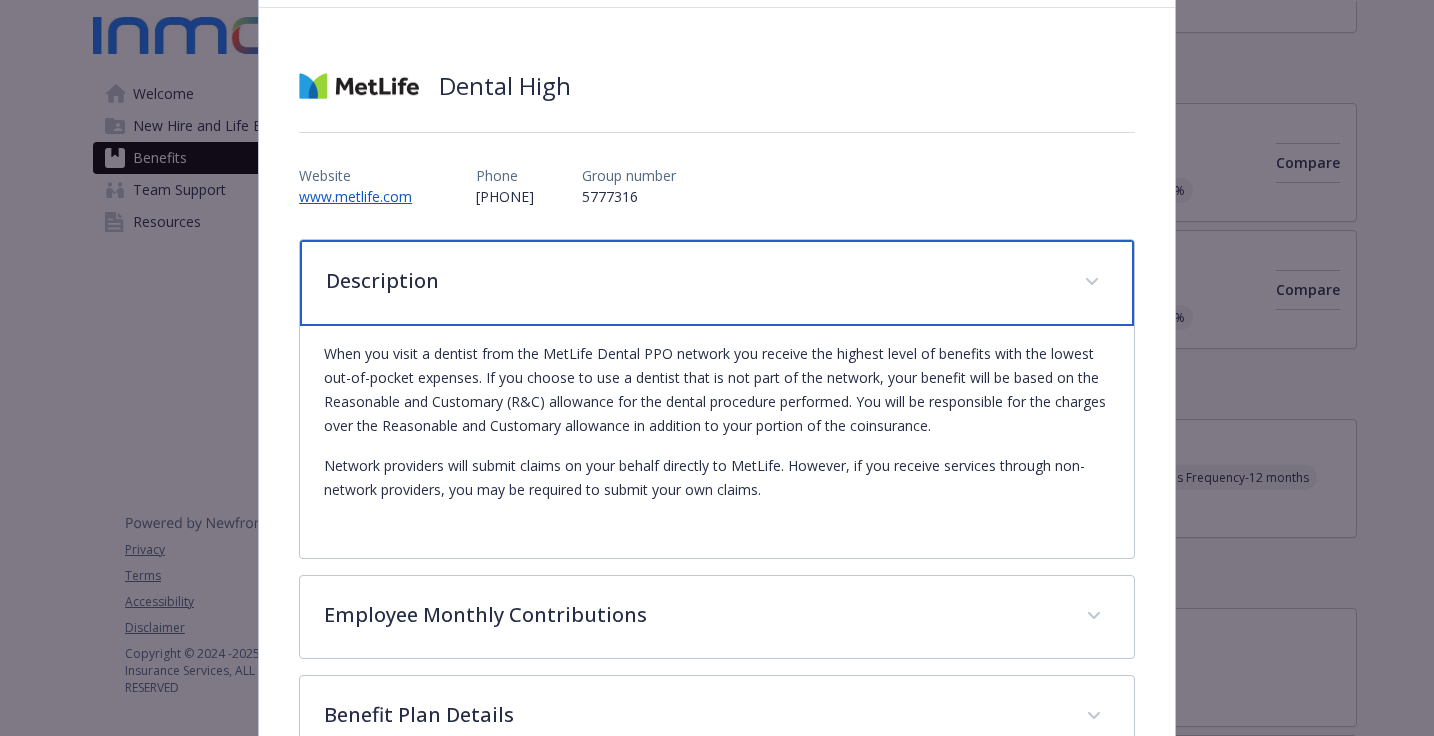 click on "Description" at bounding box center [717, 283] 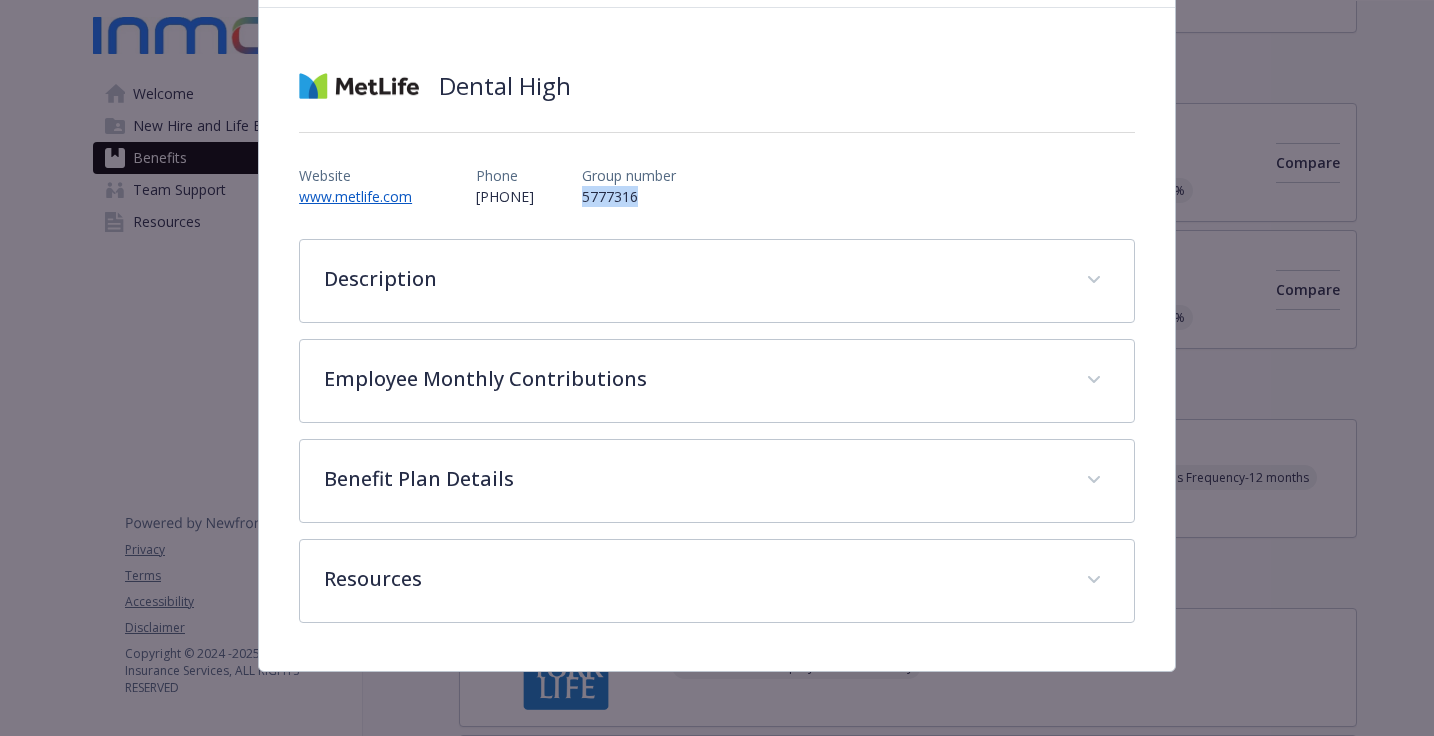 drag, startPoint x: 687, startPoint y: 189, endPoint x: 613, endPoint y: 195, distance: 74.24284 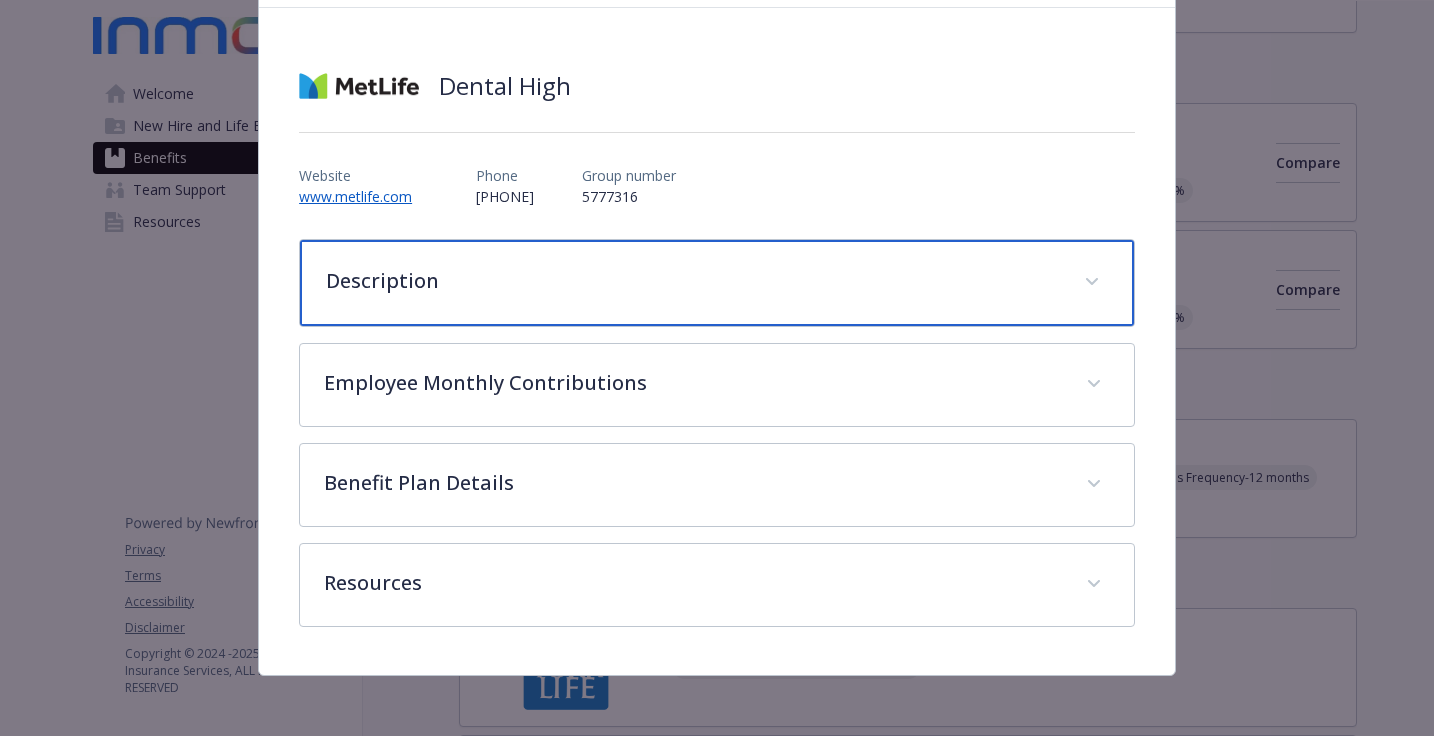 click on "Description" at bounding box center (717, 283) 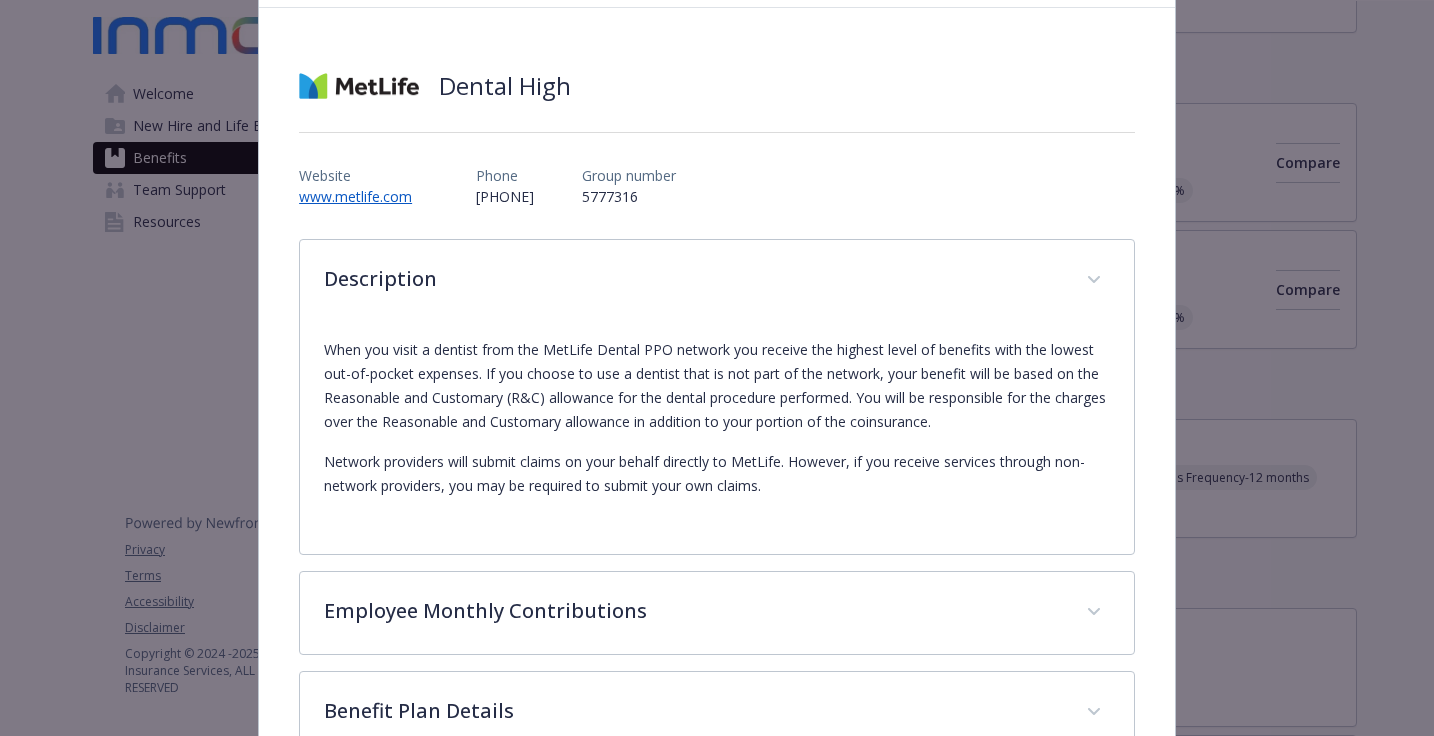 click on "Description When you visit a dentist from the MetLife Dental PPO network you receive the highest level of benefits with the lowest out-of-pocket expenses. If you choose to use a dentist that is not part of the network, your benefit will be based on the Reasonable and Customary (R&C) allowance for the dental procedure performed. You will be responsible for the charges over the Reasonable and Customary allowance in addition to your portion of the coinsurance.
Network providers will submit claims on your behalf directly to MetLife. However, if you receive services through non-network providers, you may be required to submit your own claims. Employee Monthly Contributions Employee Only $15.31 Employee and Spouse $34.78 Employee and Children $48.39 Employee and Family $75.94 Benefit Plan Details Benefit In Network Out of Network Annual Deductible/Individual $50 $50 Annual Deductible/Family $150 $150 Annual Plan Maximum $3,000 $3,000 Lifetime Orthodontia Plan Maximum $2,000 $2,000 Diagnostic and Preventive 0% 0%" at bounding box center [717, 547] 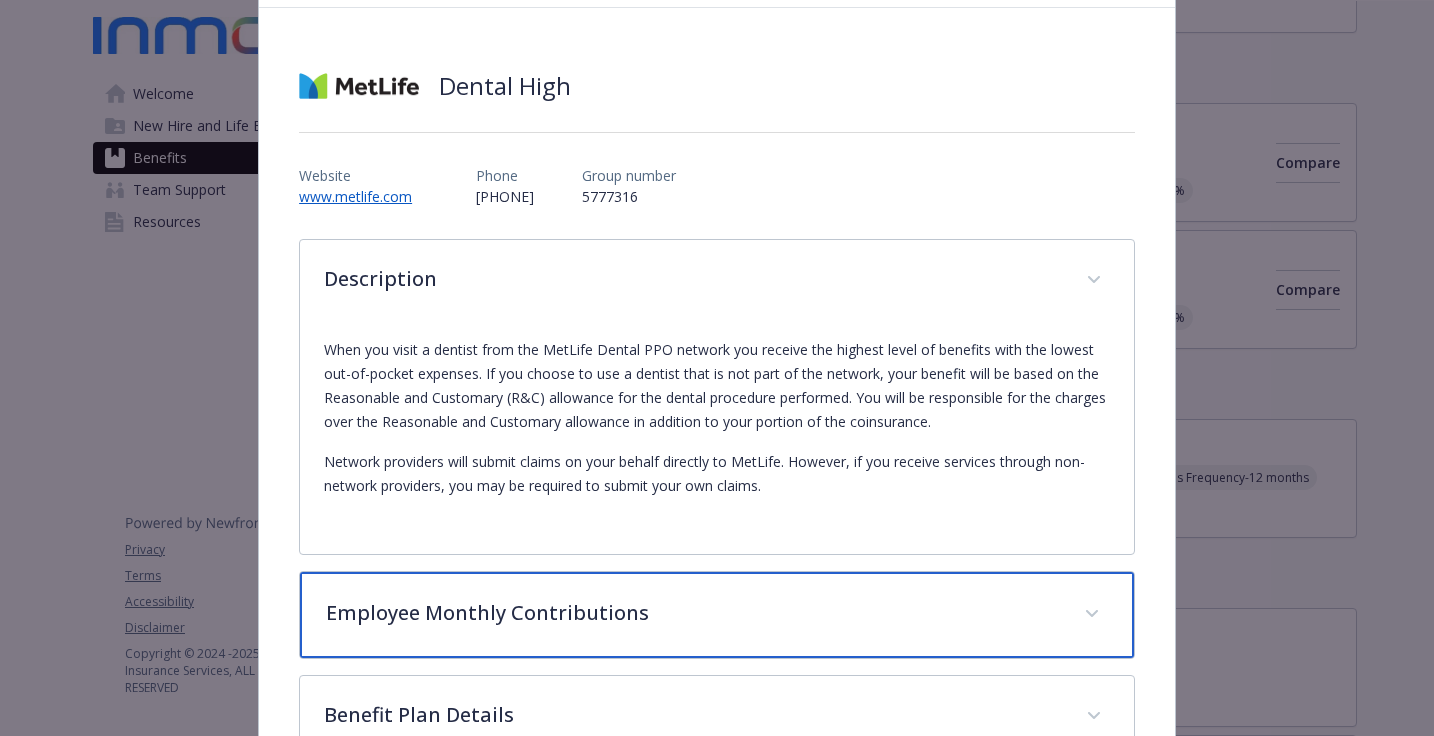 click on "Employee Monthly Contributions" at bounding box center (717, 615) 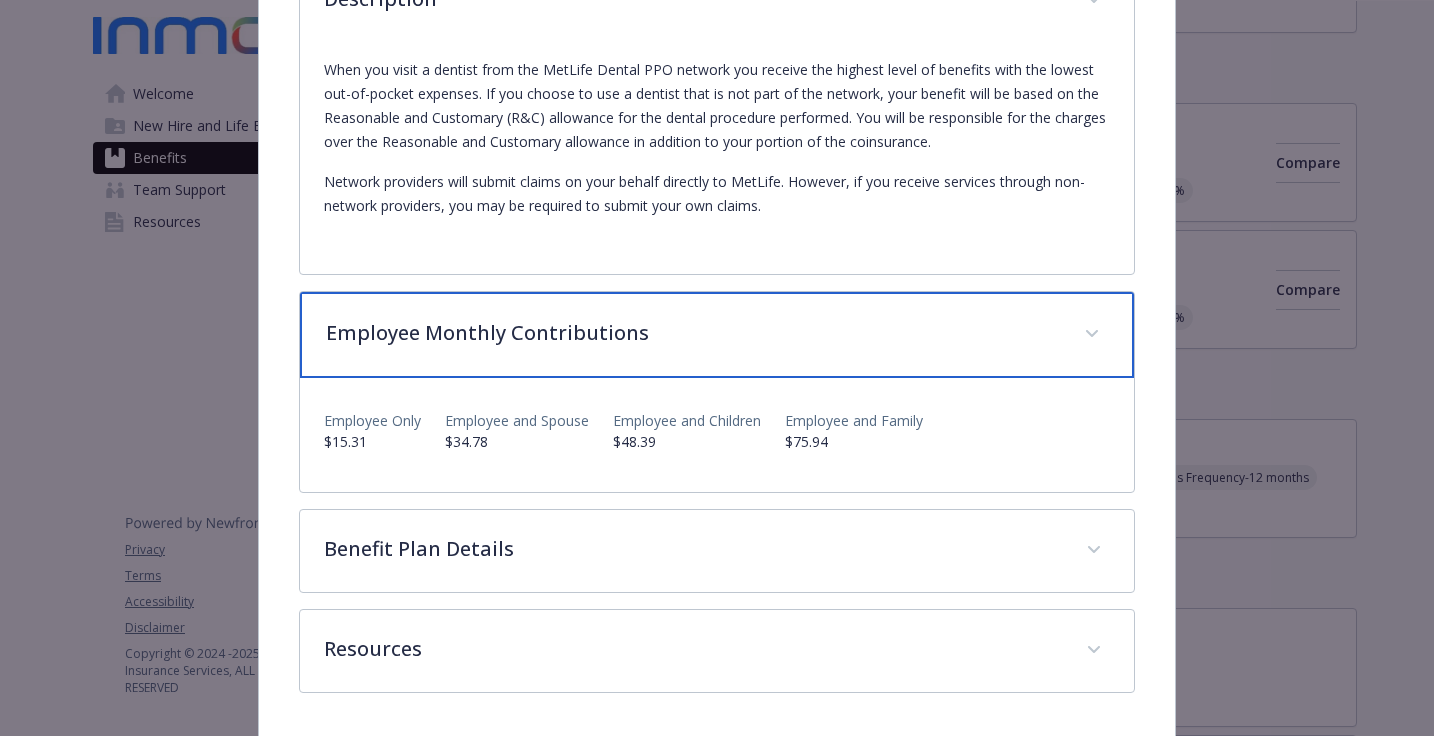 scroll, scrollTop: 385, scrollLeft: 0, axis: vertical 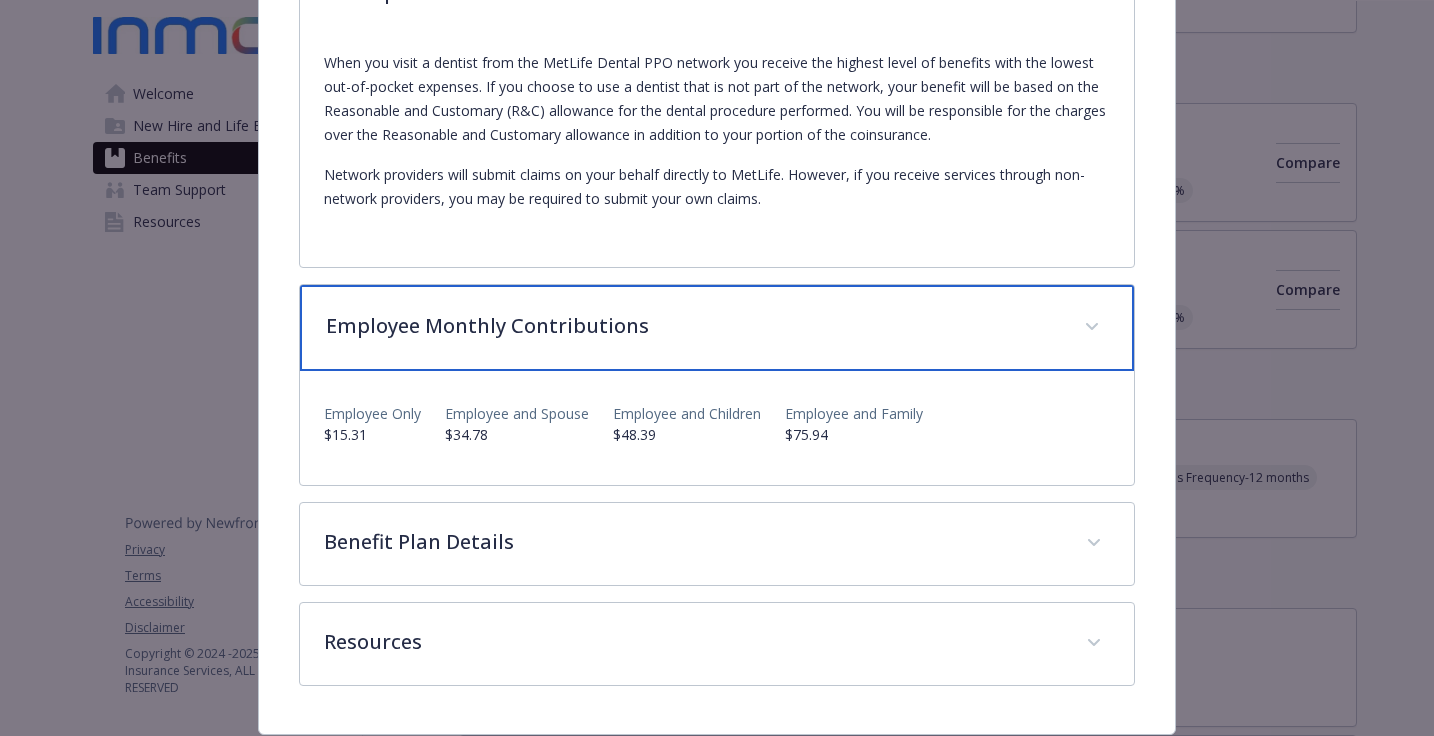 click on "Employee Monthly Contributions" at bounding box center [717, 328] 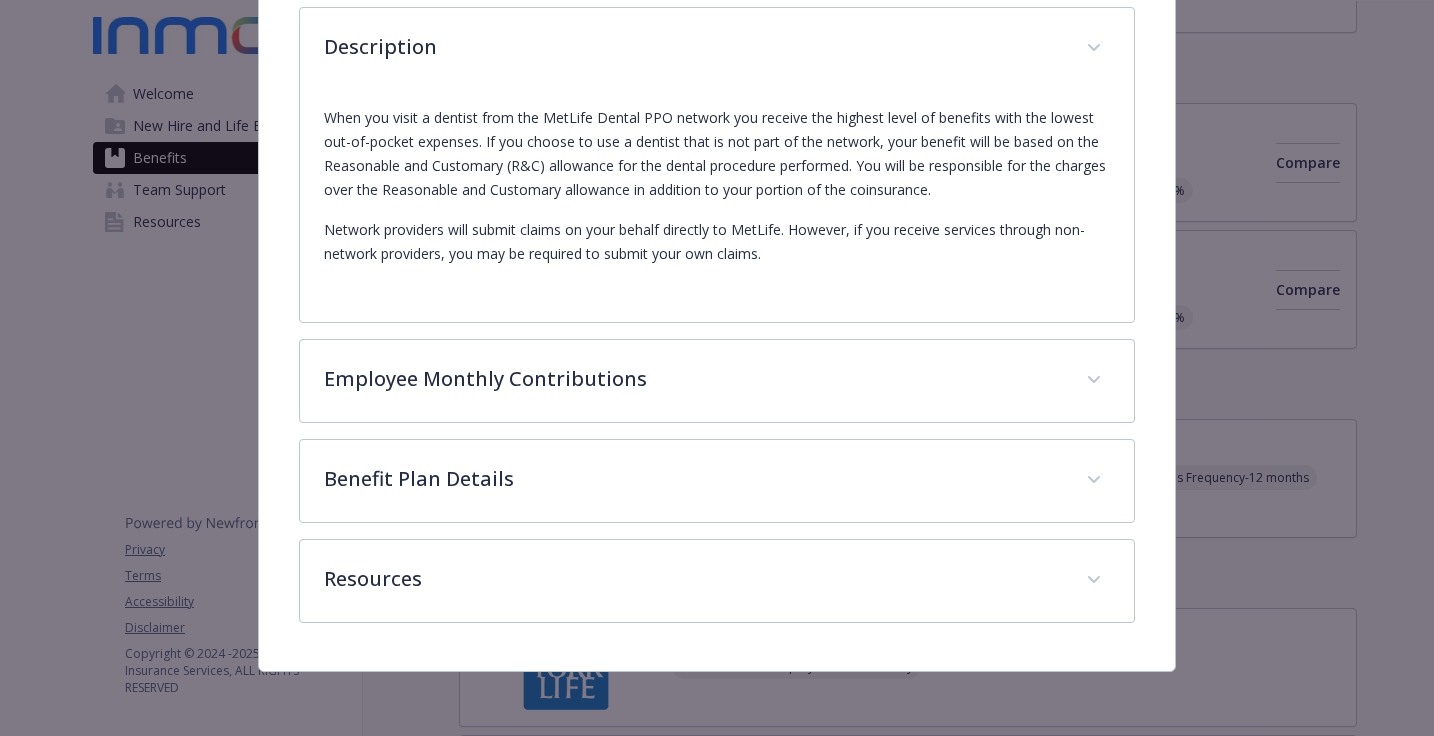 click on "Dental High Website www.metlife.com Phone [PHONE] Group number 5777316 Description When you visit a dentist from the MetLife Dental PPO network you receive the highest level of benefits with the lowest out-of-pocket expenses. If you choose to use a dentist that is not part of the network, your benefit will be based on the Reasonable and Customary (R&C) allowance for the dental procedure performed. You will be responsible for the charges over the Reasonable and Customary allowance in addition to your portion of the coinsurance.
Network providers will submit claims on your behalf directly to MetLife. However, if you receive services through non-network providers, you may be required to submit your own claims. Employee Monthly Contributions Employee Only $15.31 Employee and Spouse $34.78 Employee and Children $48.39 Employee and Family $75.94 Benefit Plan Details Benefit In Network Out of Network Annual Deductible/Individual $50 $50 Annual Deductible/Family $150 $150 Annual Plan Maximum $3,000 $3,000 0%" at bounding box center [717, 223] 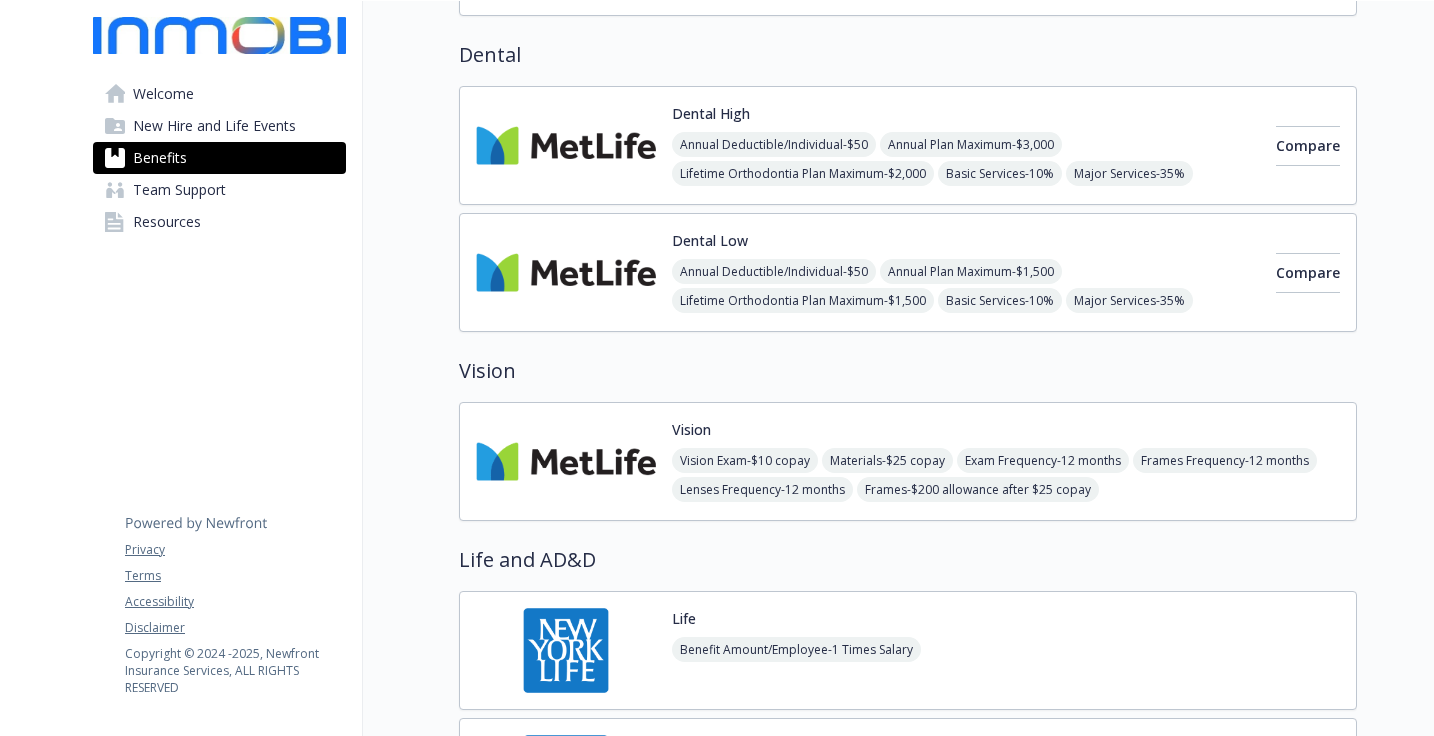 scroll, scrollTop: 670, scrollLeft: 0, axis: vertical 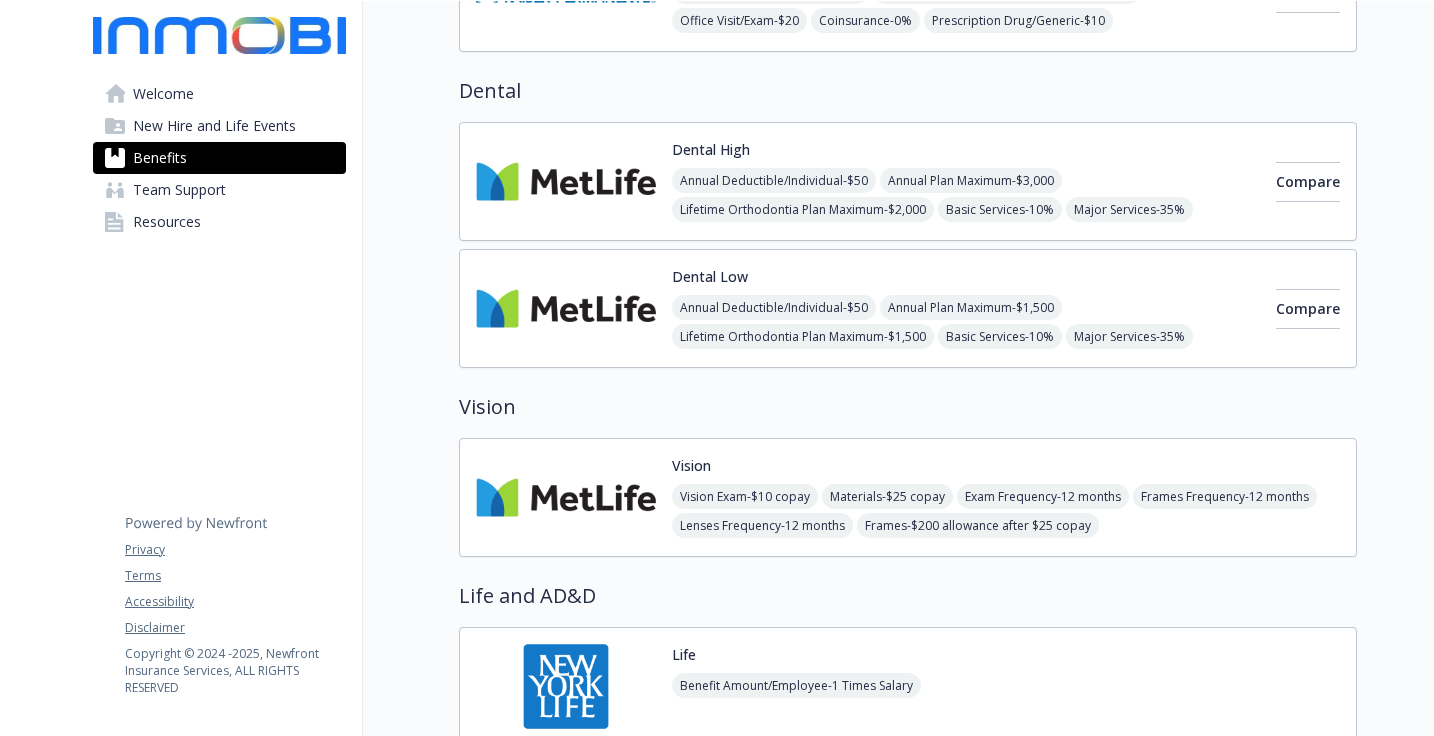 click on "Welcome" at bounding box center [219, 94] 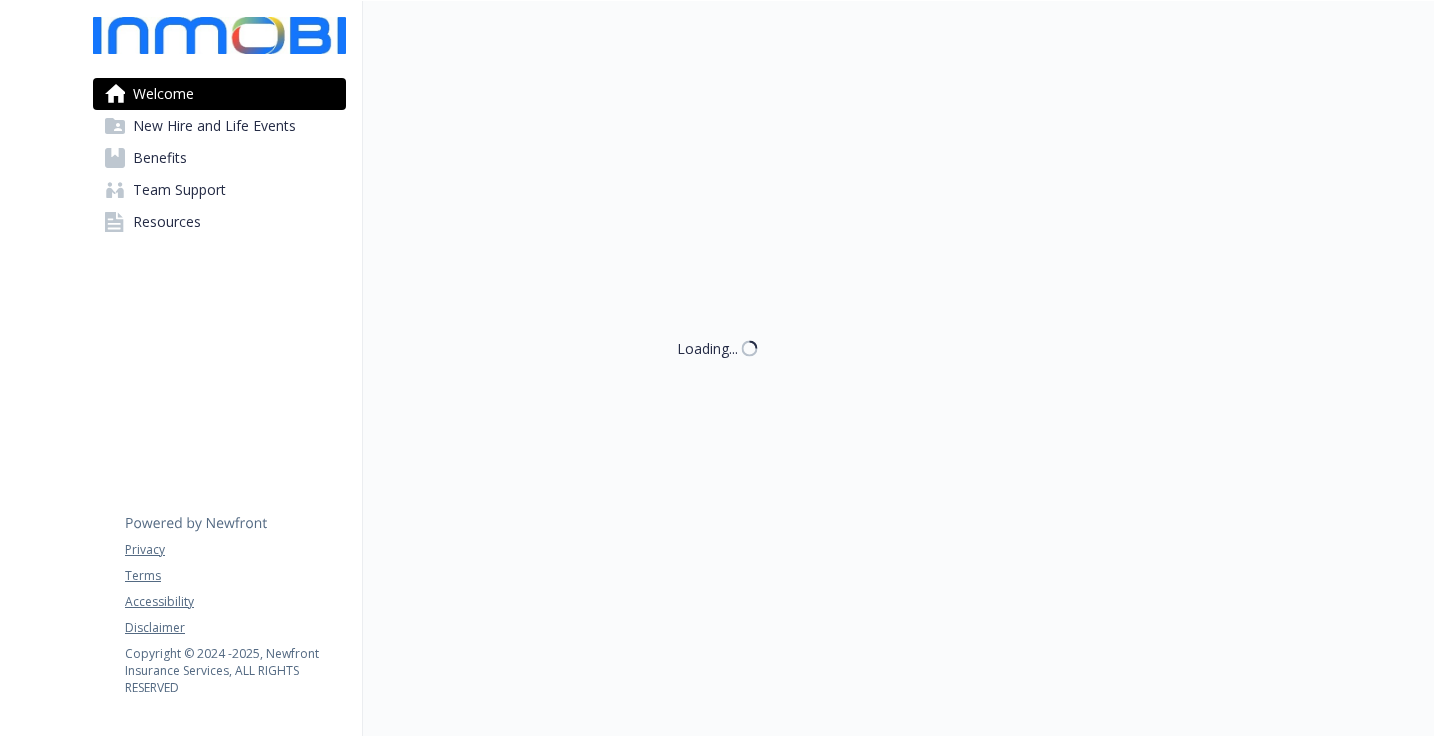 scroll, scrollTop: 182, scrollLeft: 0, axis: vertical 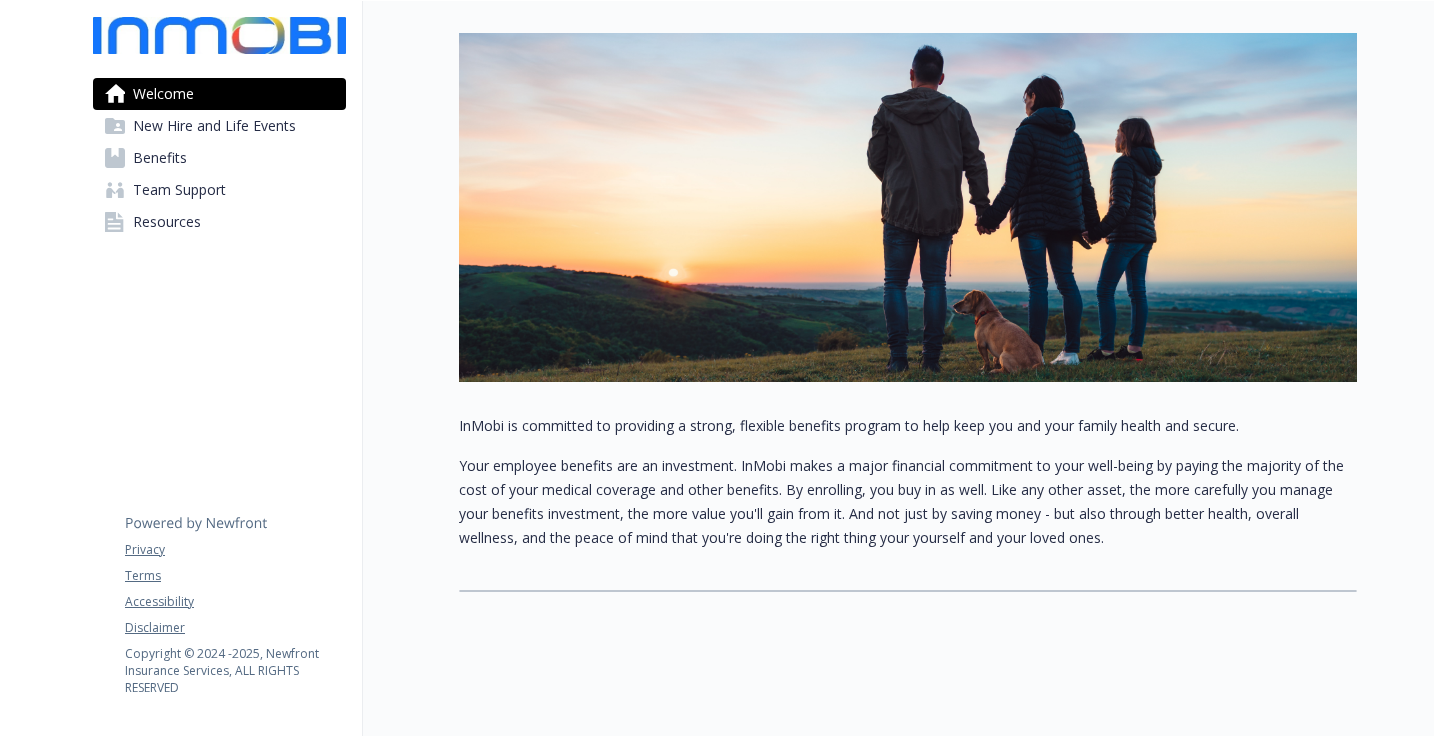 click on "New Hire and Life Events" at bounding box center (214, 126) 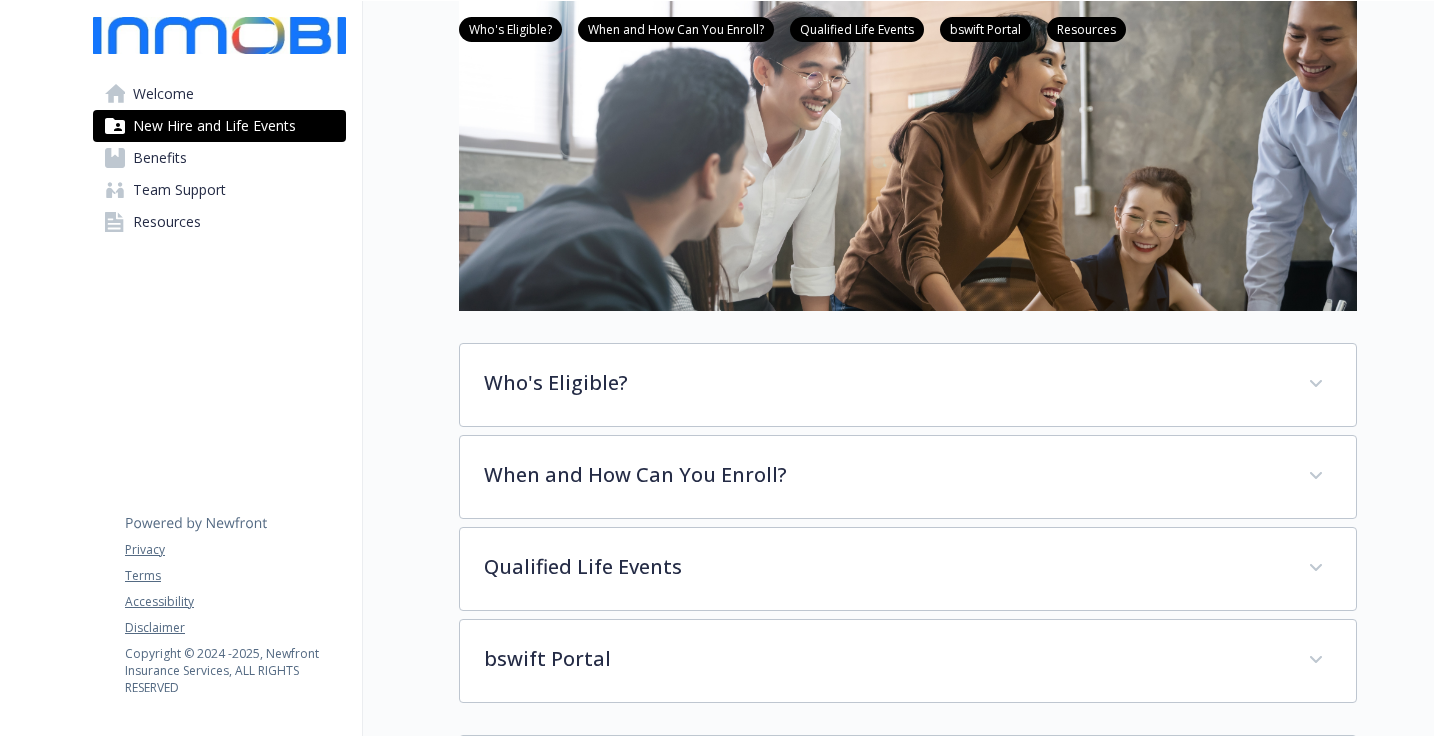 scroll, scrollTop: 182, scrollLeft: 0, axis: vertical 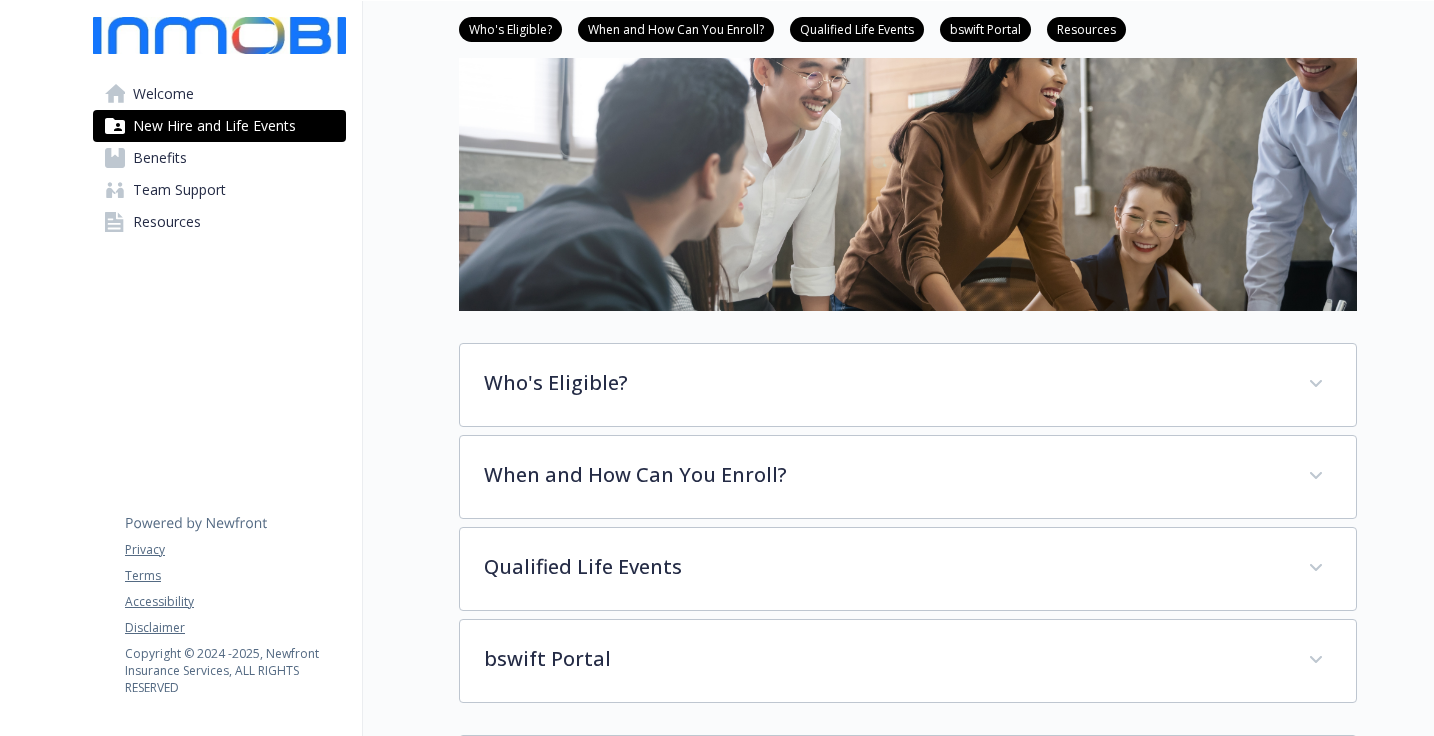 click on "Benefits" at bounding box center [219, 158] 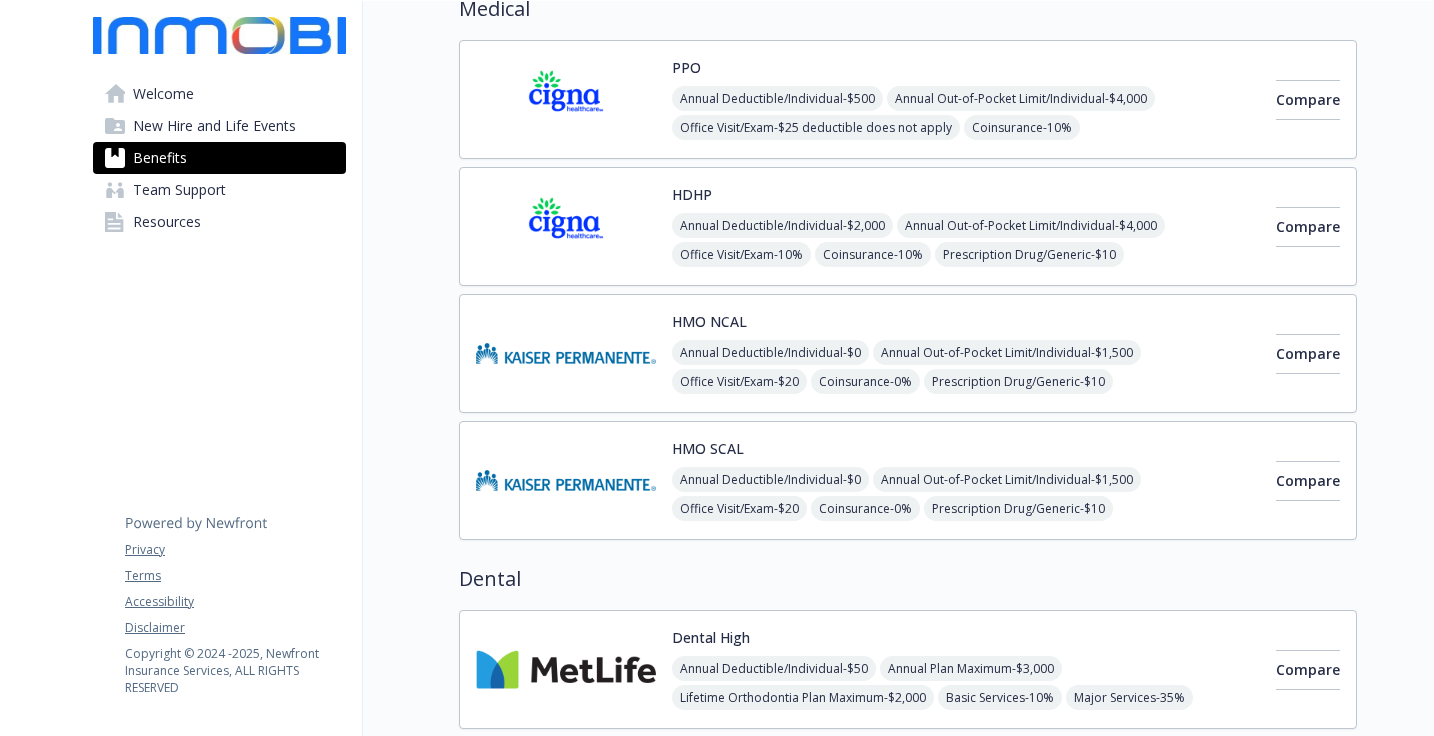 scroll, scrollTop: 0, scrollLeft: 0, axis: both 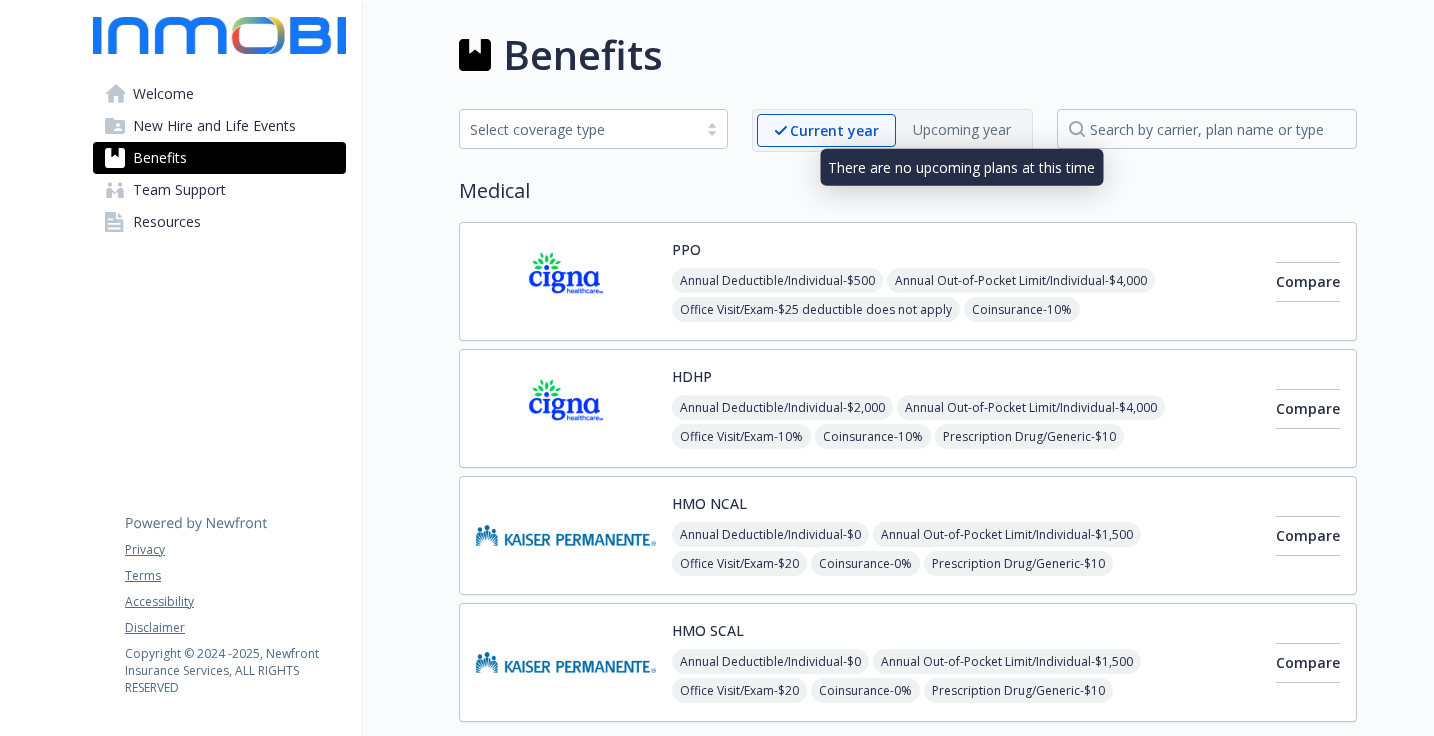 click on "Select coverage type" at bounding box center [578, 129] 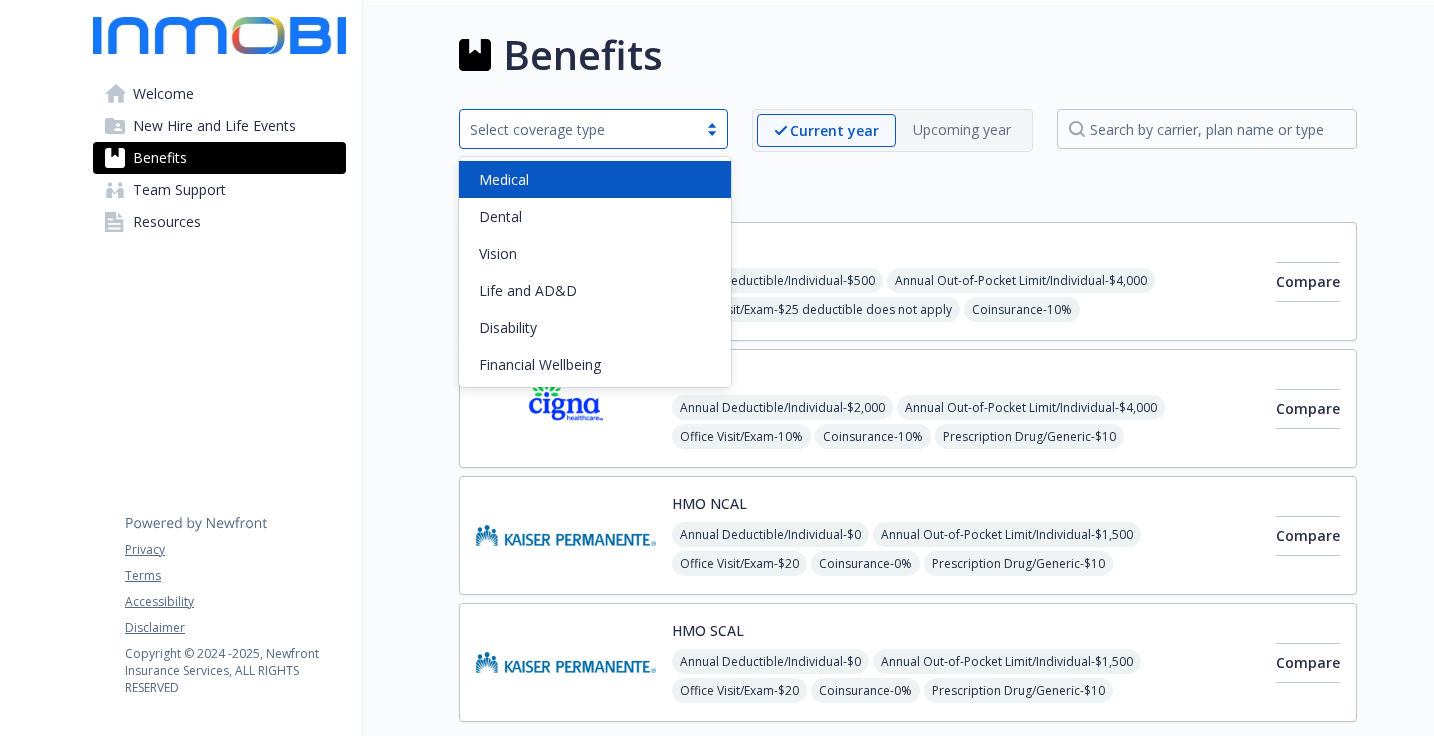 click on "Benefits" at bounding box center [908, 55] 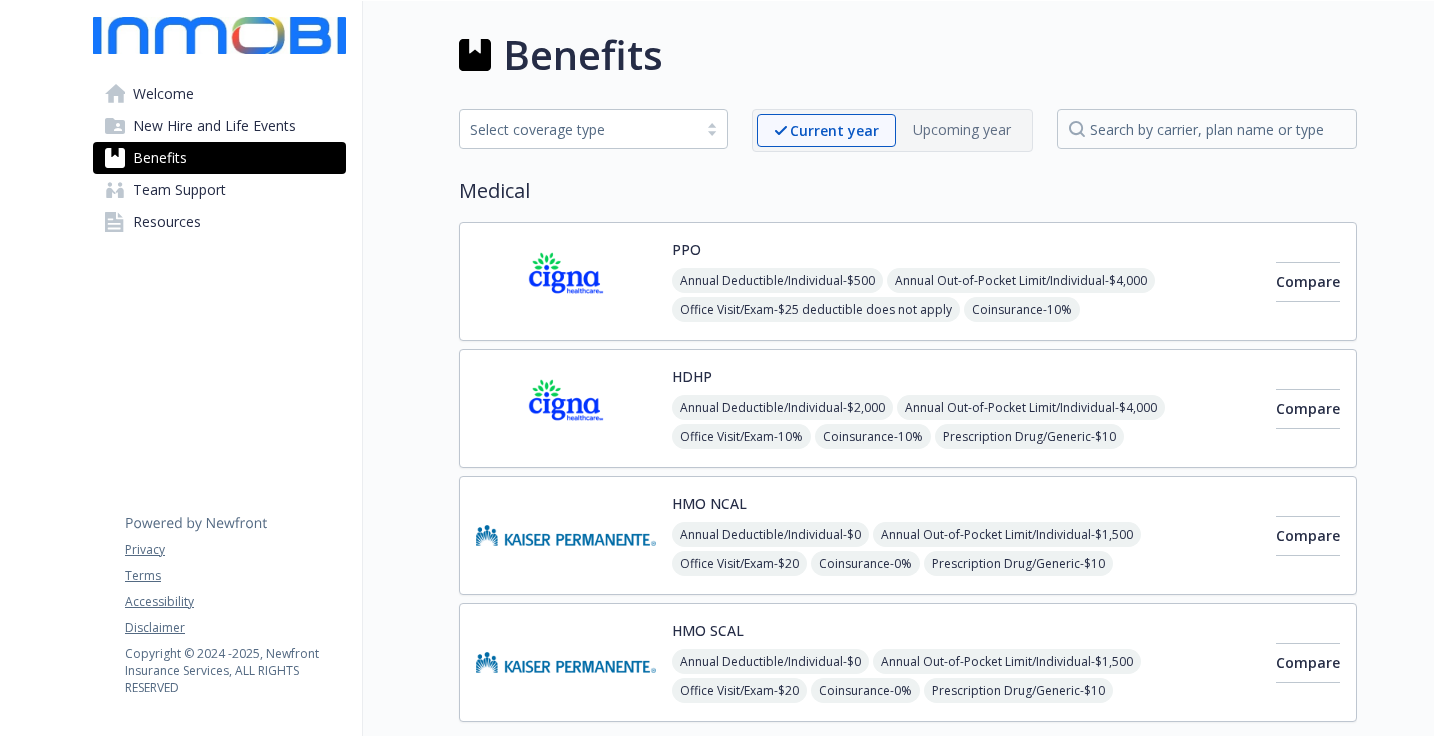 click on "Welcome" at bounding box center [219, 94] 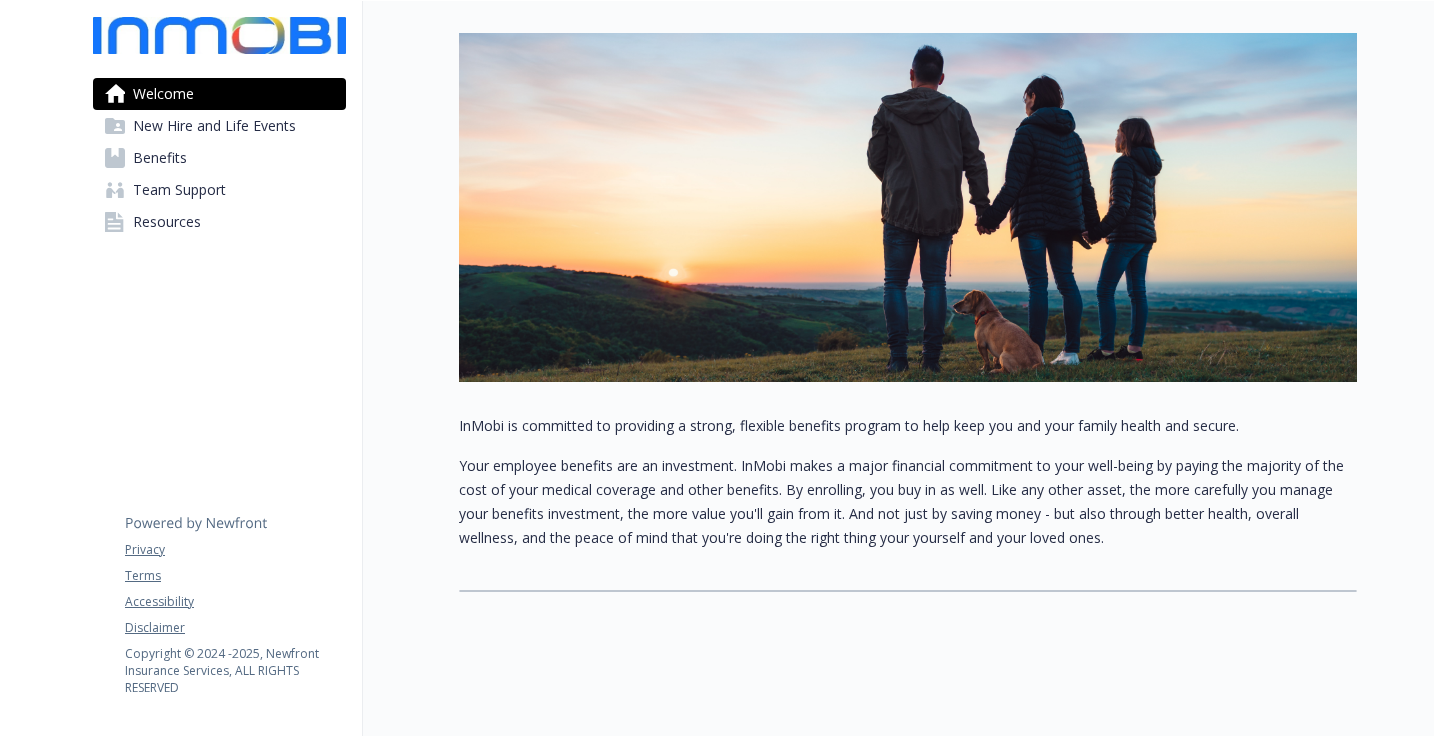 scroll, scrollTop: 0, scrollLeft: 0, axis: both 